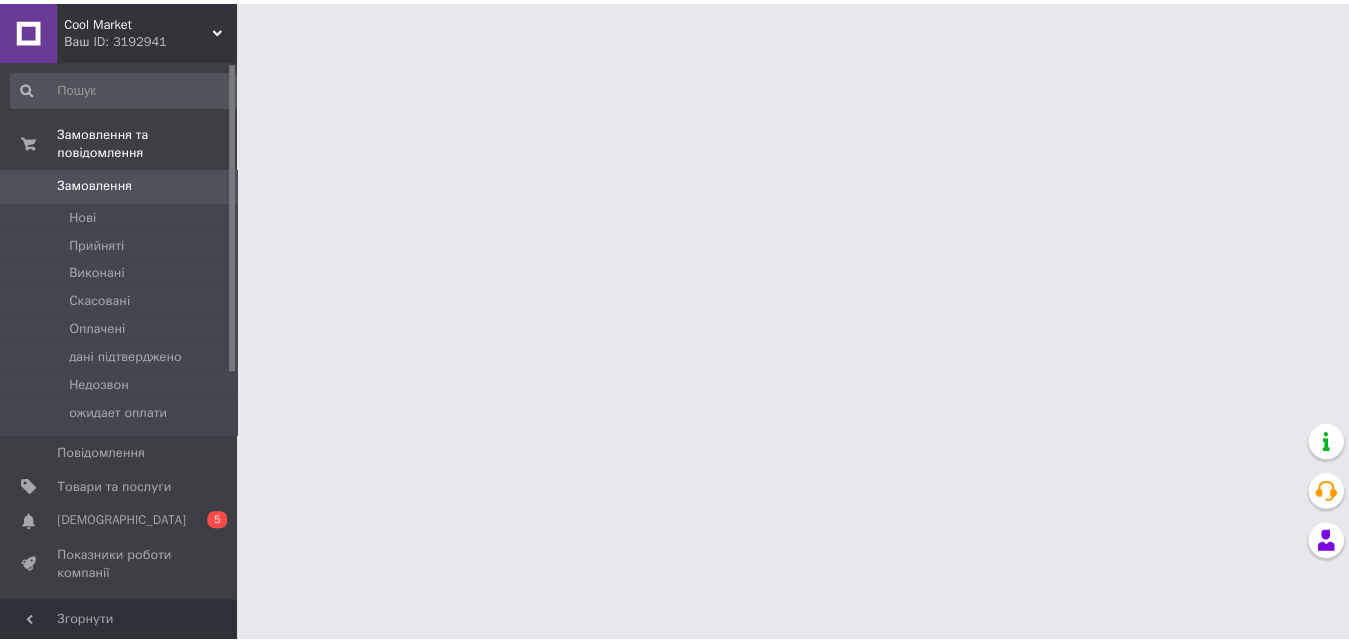 scroll, scrollTop: 0, scrollLeft: 0, axis: both 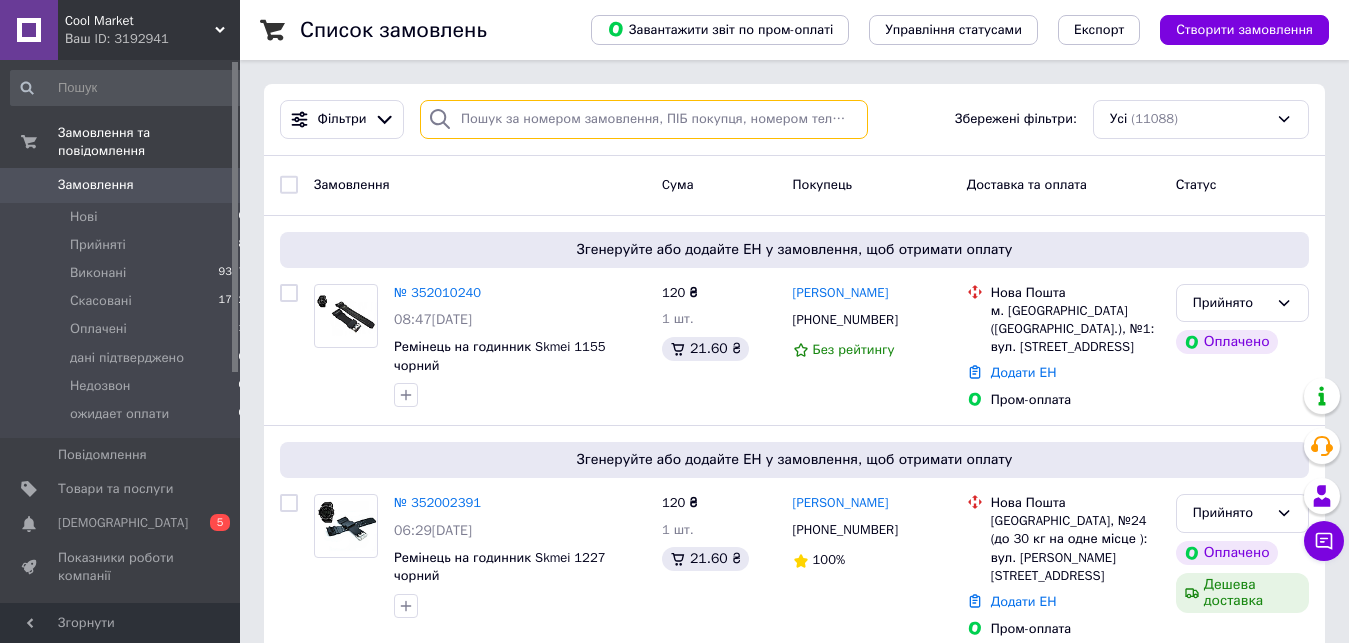 paste on "PRM-345942955" 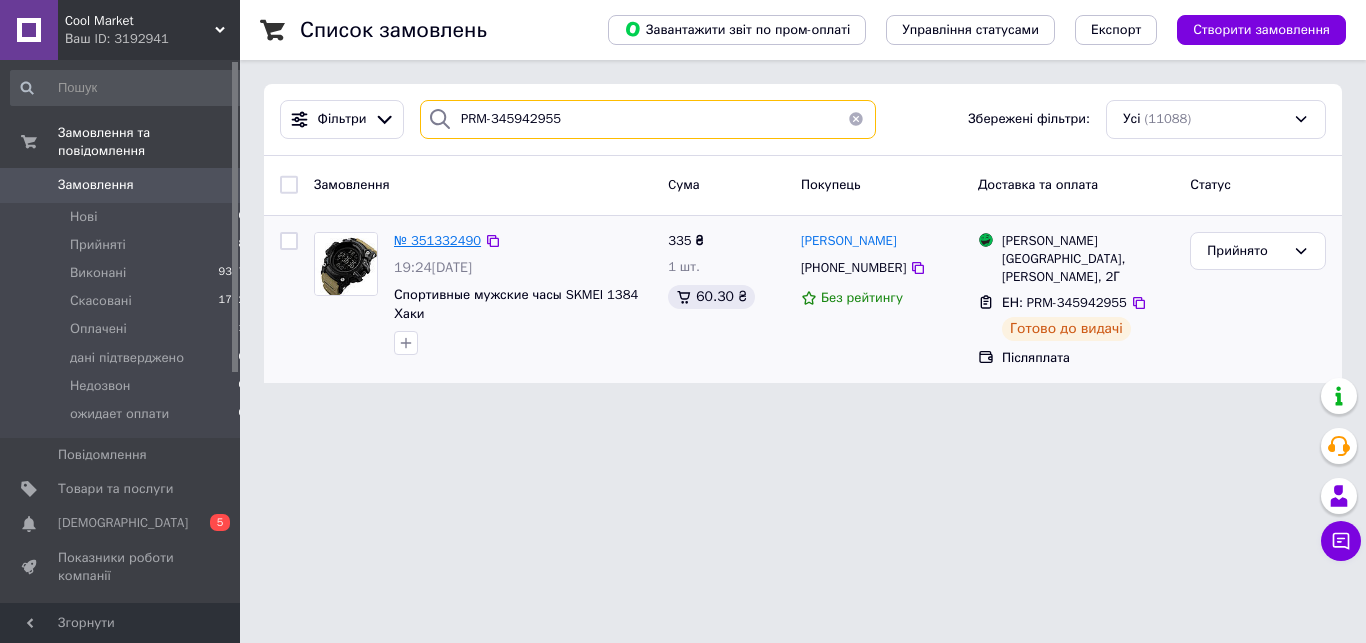 type on "PRM-345942955" 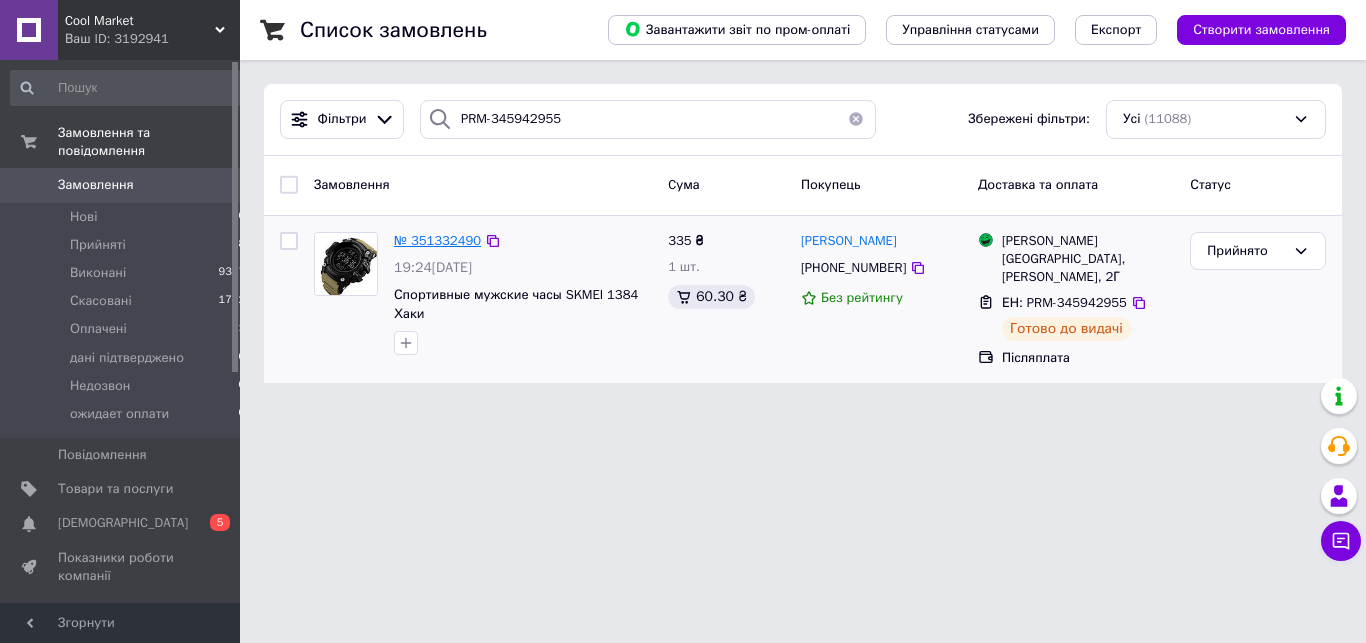 click on "№ 351332490" at bounding box center [437, 240] 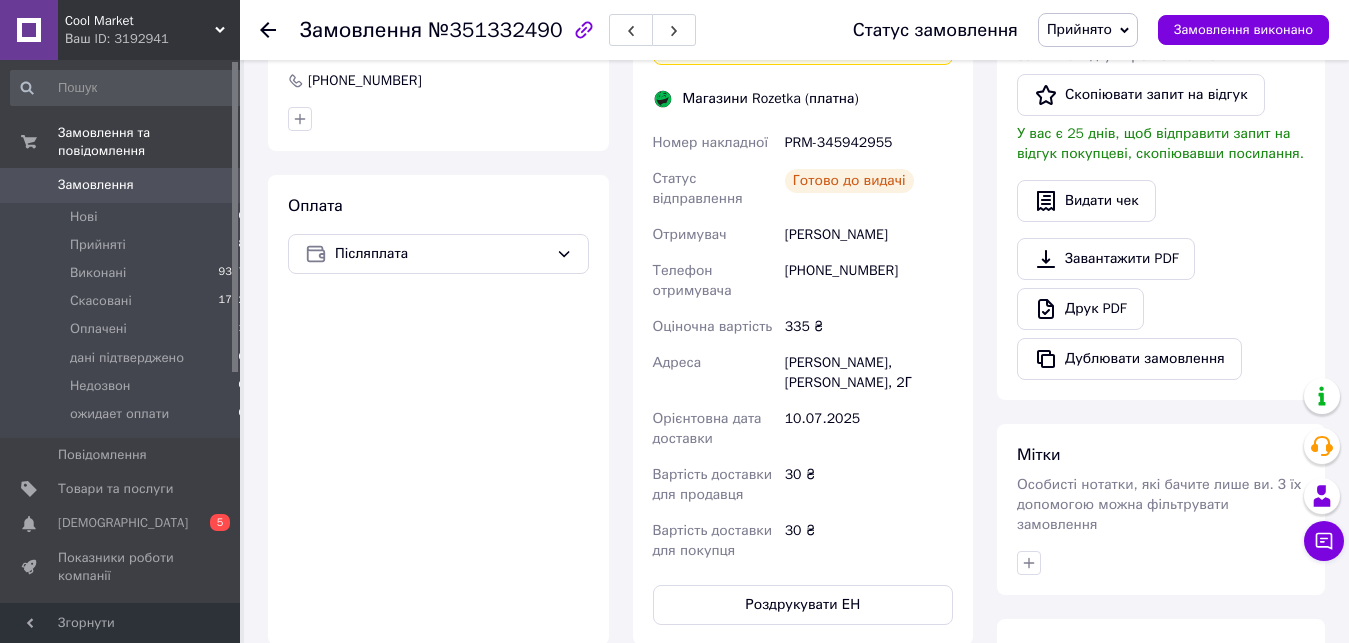 scroll, scrollTop: 653, scrollLeft: 0, axis: vertical 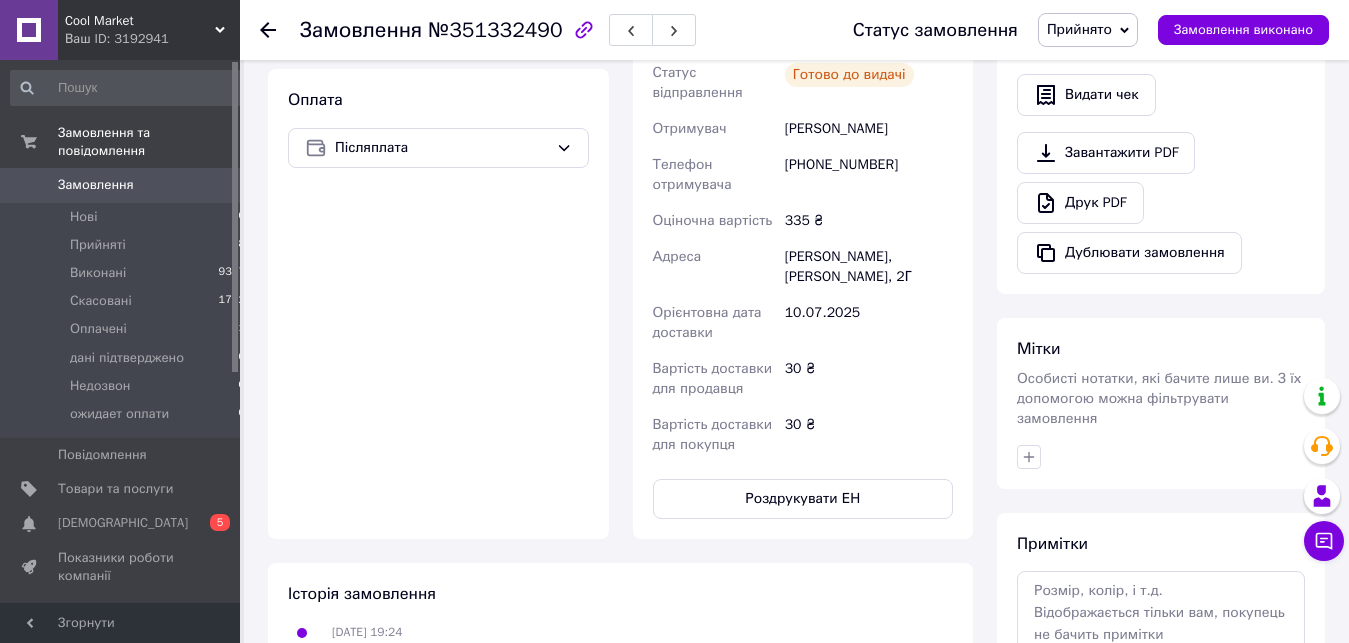 click 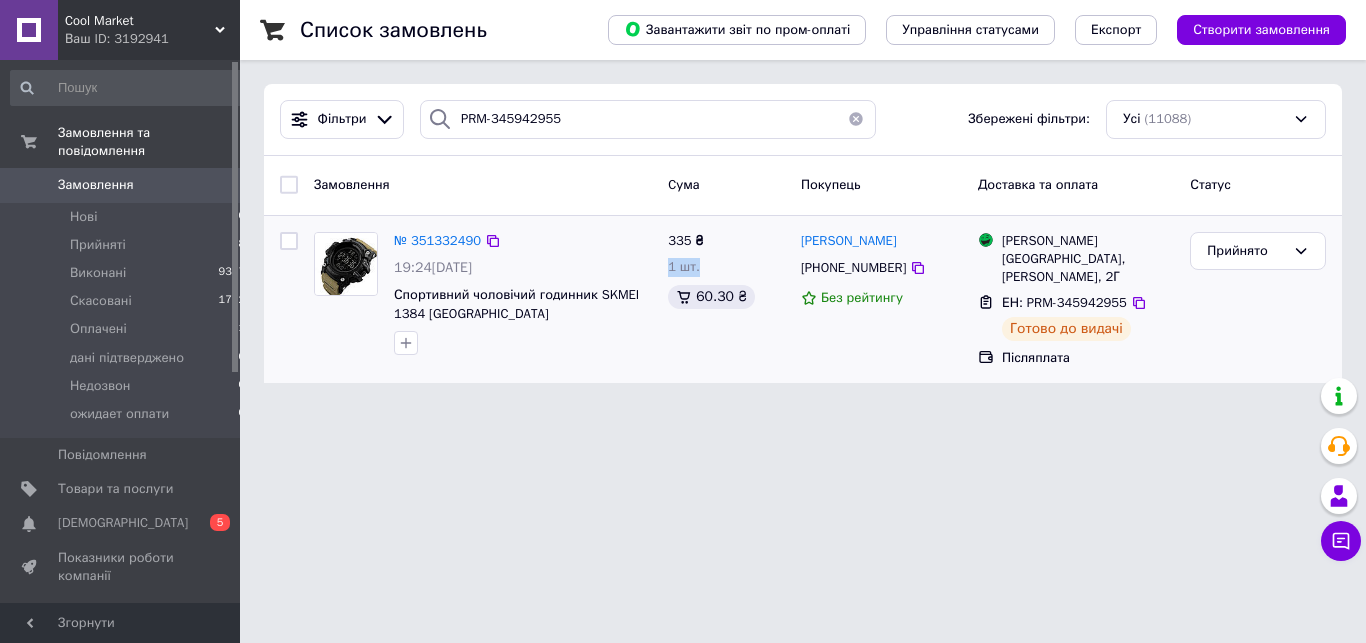 drag, startPoint x: 916, startPoint y: 240, endPoint x: 783, endPoint y: 232, distance: 133.24039 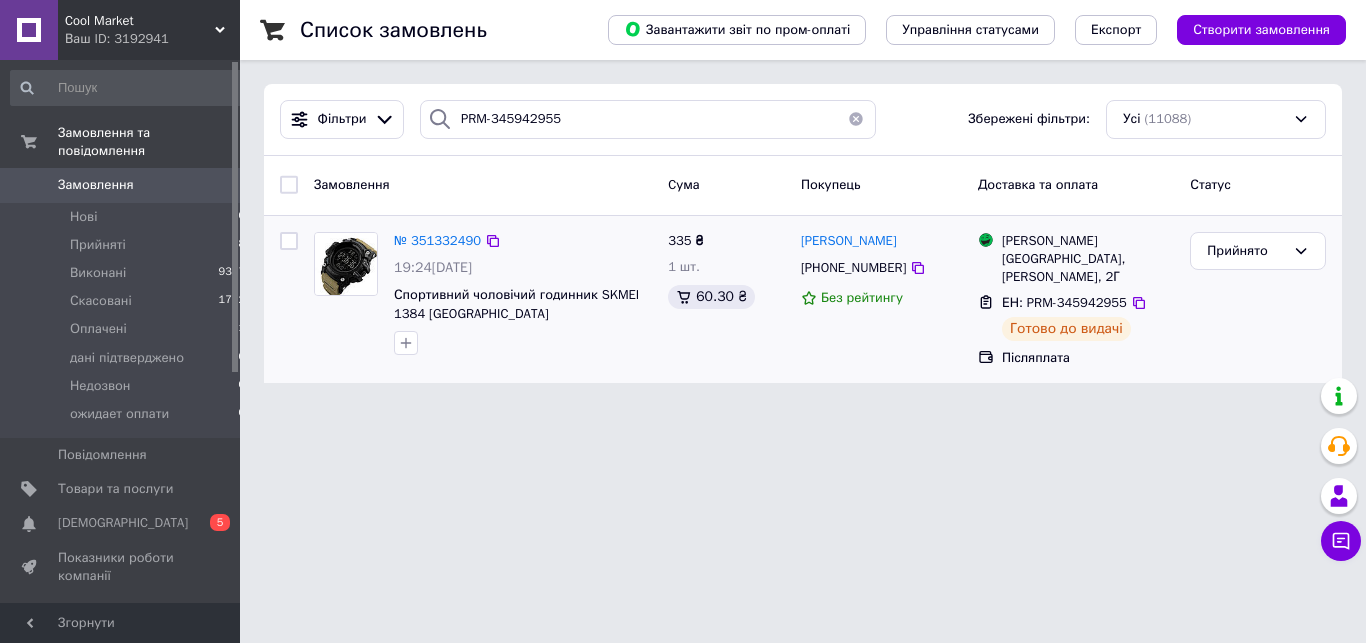click on "№ 351332490 19:24[DATE] Спортивний чоловічий годинник SKMEI 1384 Хакі 335 ₴ 1 шт. 60.30 ₴ [PERSON_NAME] [PHONE_NUMBER] Без рейтингу Магазини Rozetka Новомосковськ, [PERSON_NAME], 2Г ЕН: PRM-345942955 Готово до видачі Післяплата Прийнято" at bounding box center [803, 299] 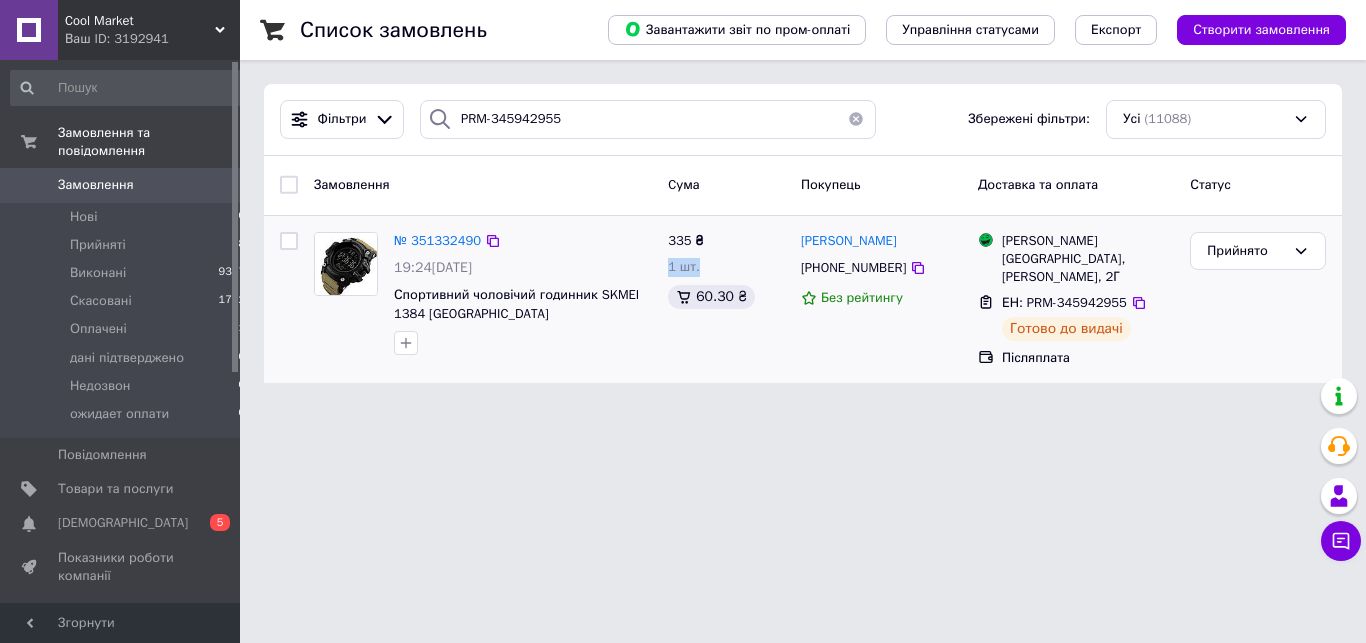 drag, startPoint x: 912, startPoint y: 241, endPoint x: 787, endPoint y: 235, distance: 125.14392 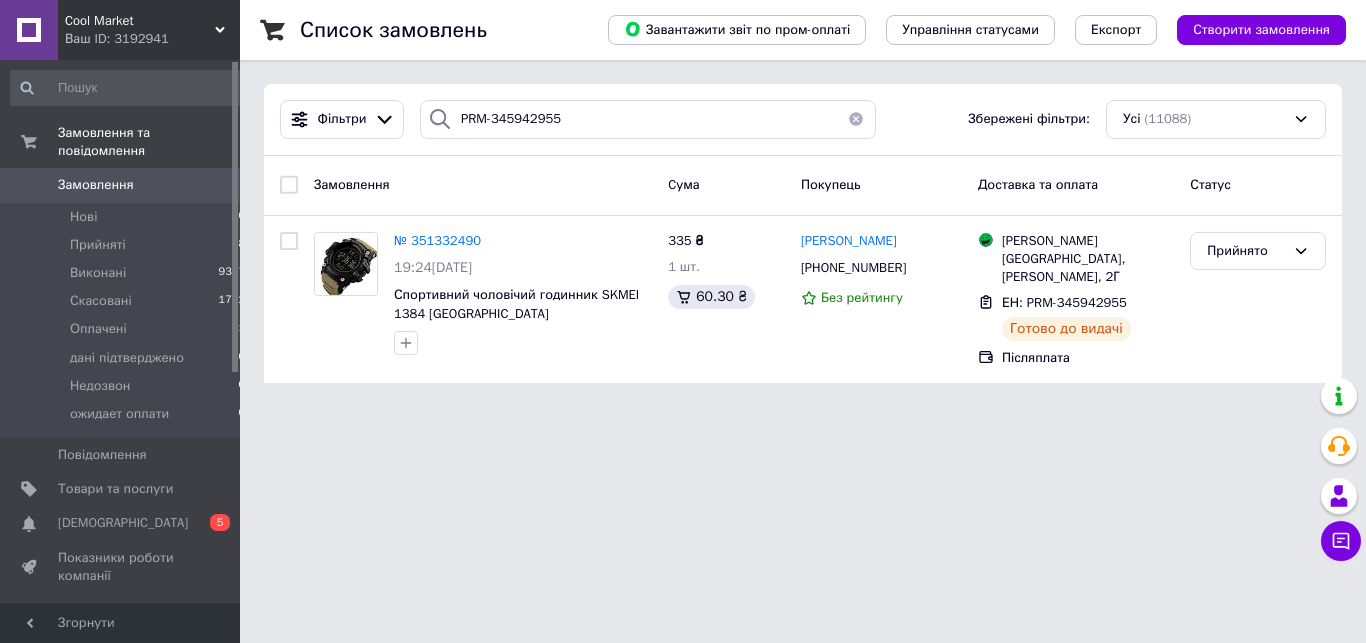 click on "Замовлення Cума Покупець Доставка та оплата Статус" at bounding box center (803, 186) 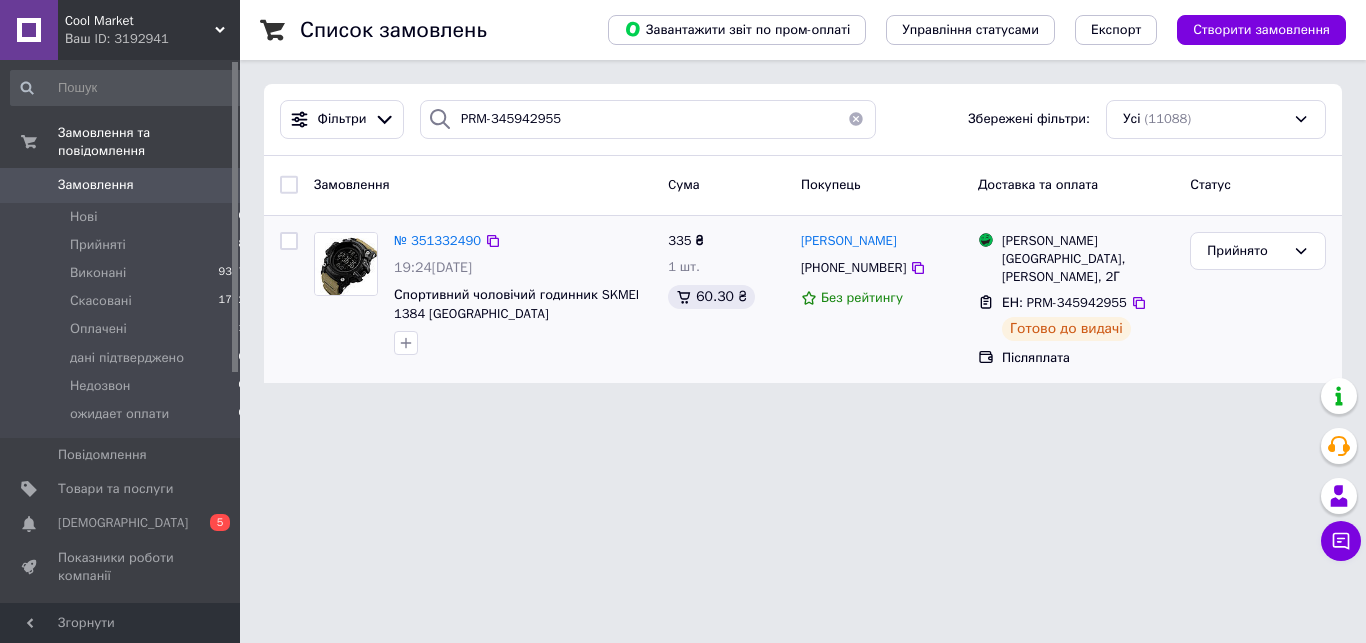 drag, startPoint x: 911, startPoint y: 240, endPoint x: 799, endPoint y: 237, distance: 112.04017 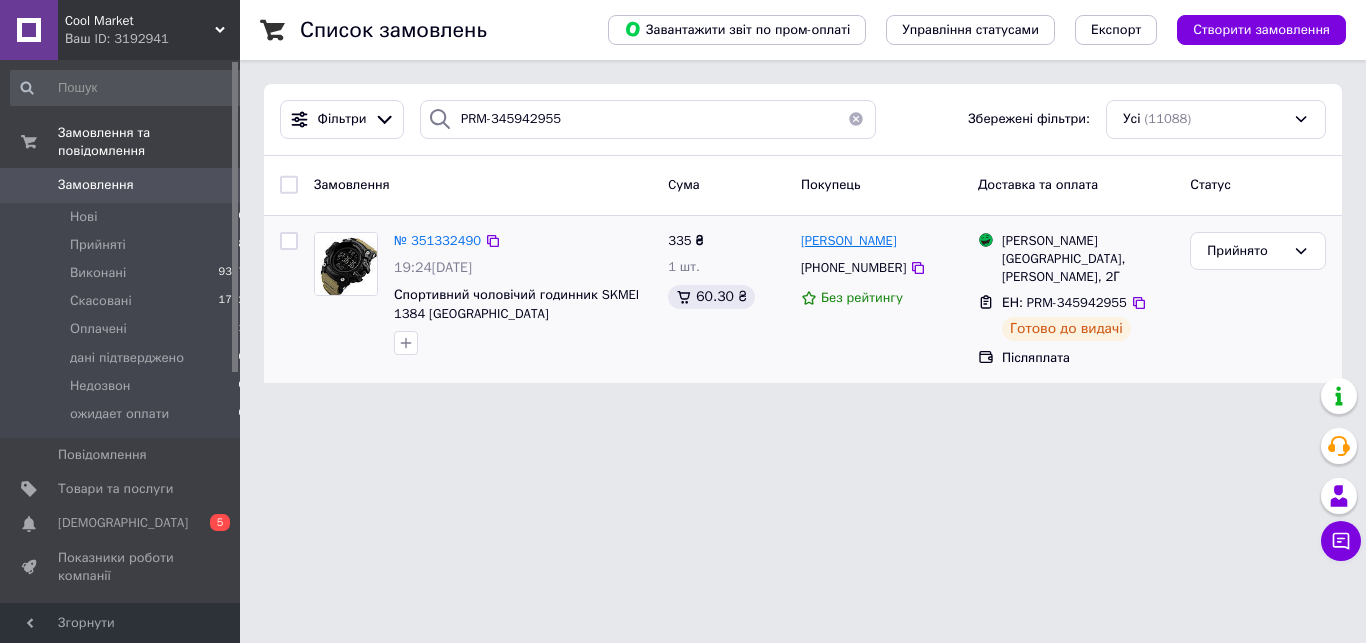 copy on "[PERSON_NAME]" 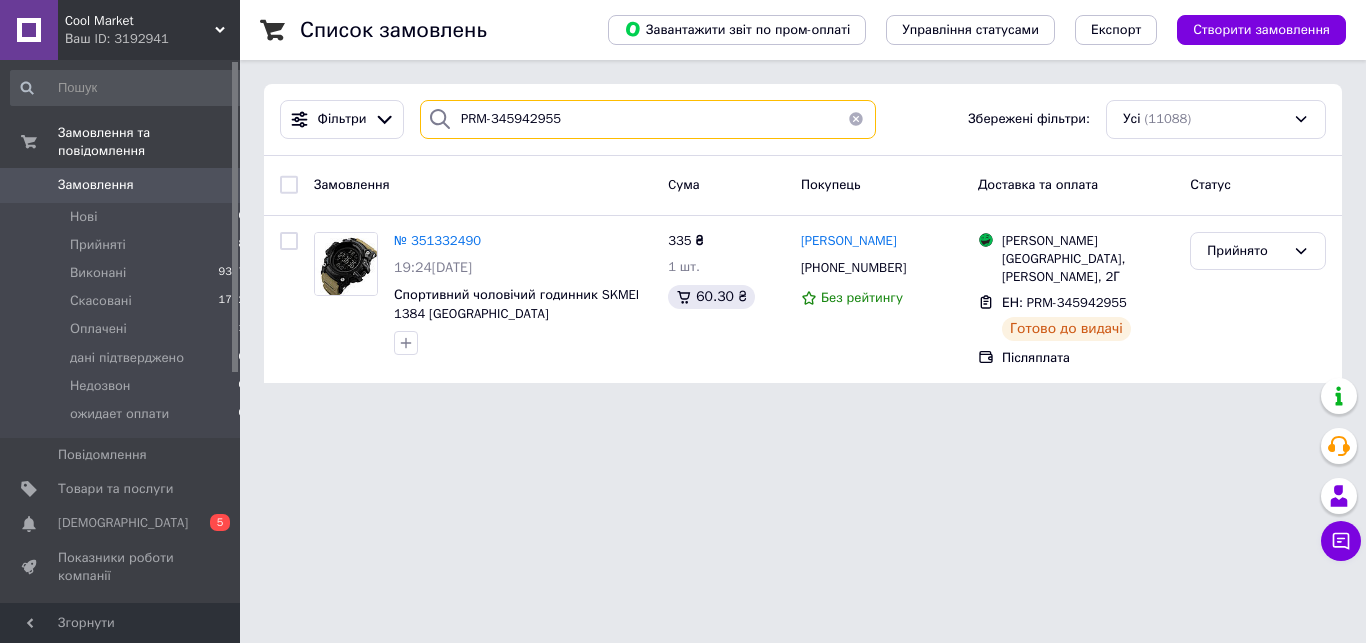 click on "PRM-345942955" at bounding box center (648, 119) 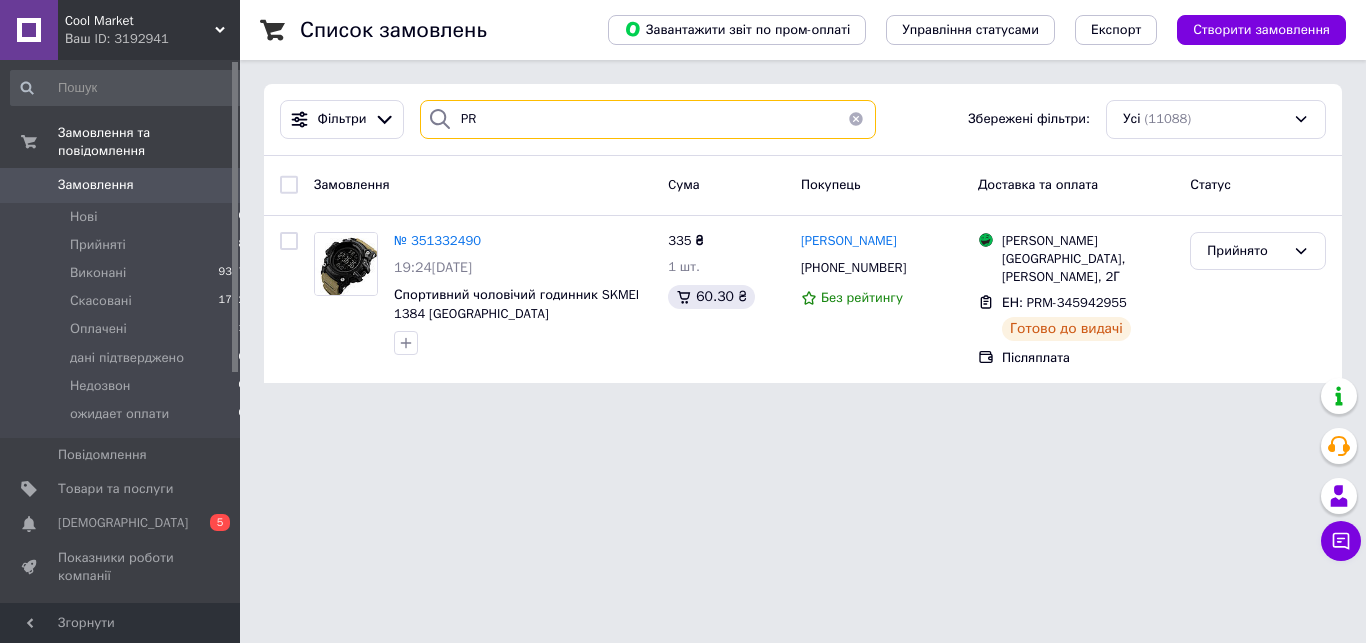 type on "P" 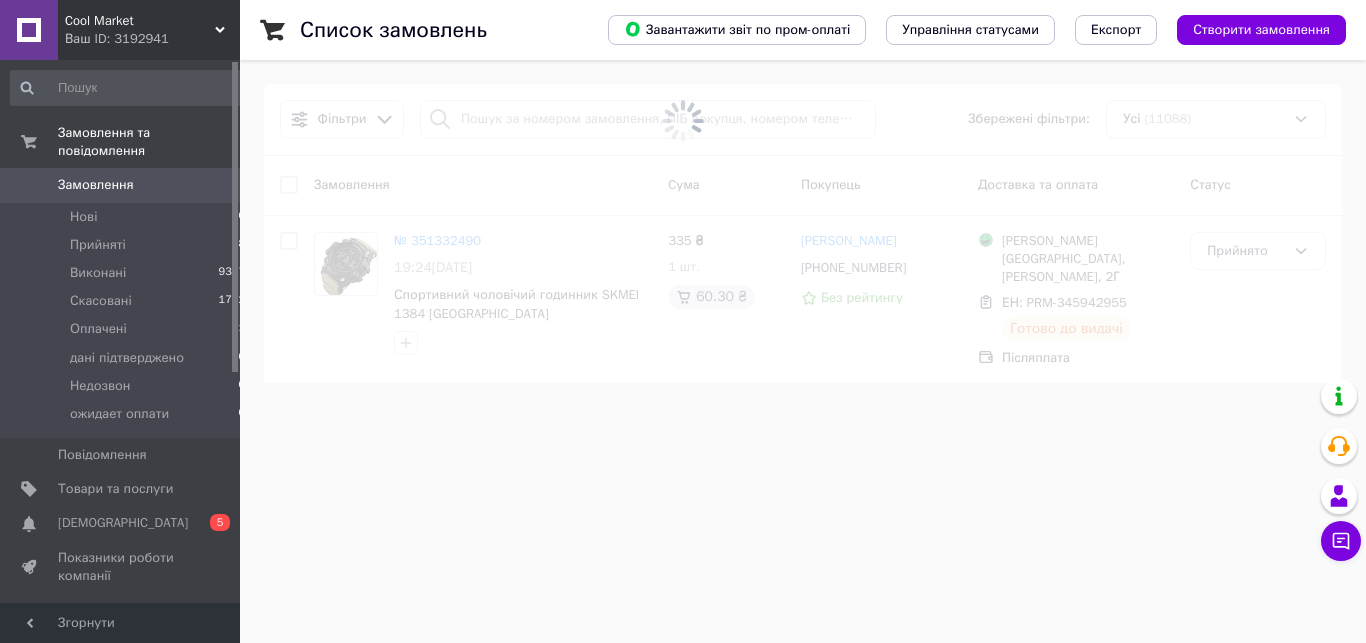 click at bounding box center (683, 121) 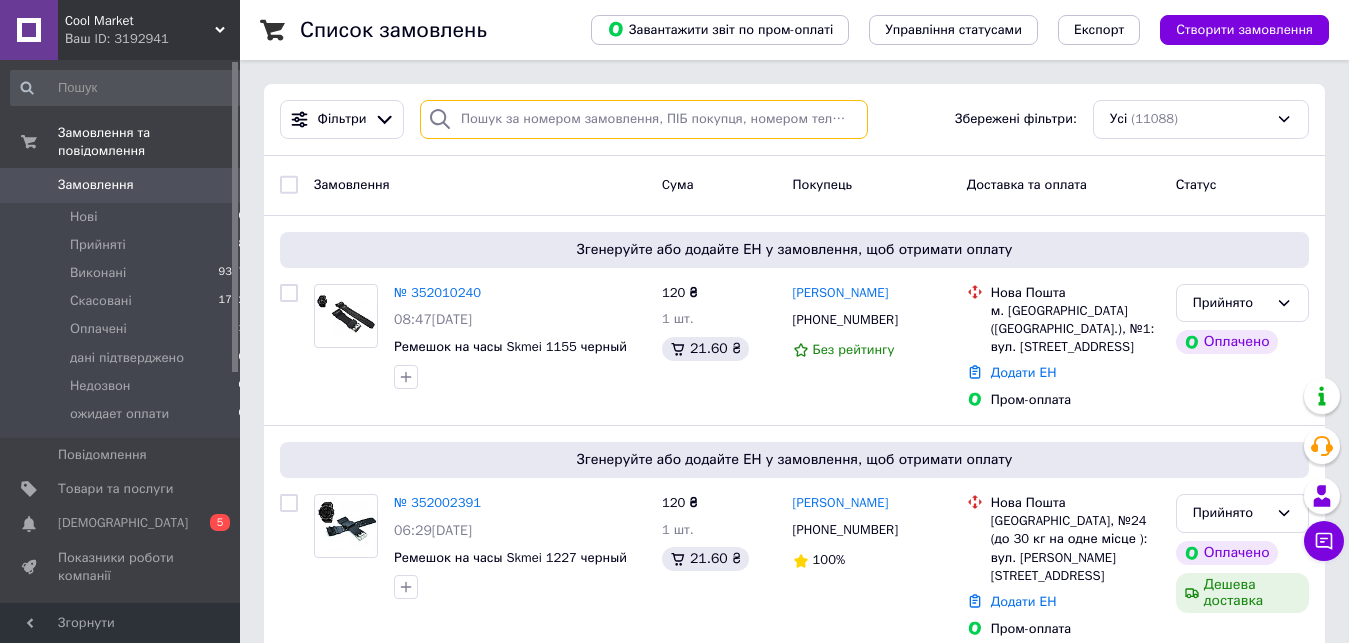 paste on "[PERSON_NAME]" 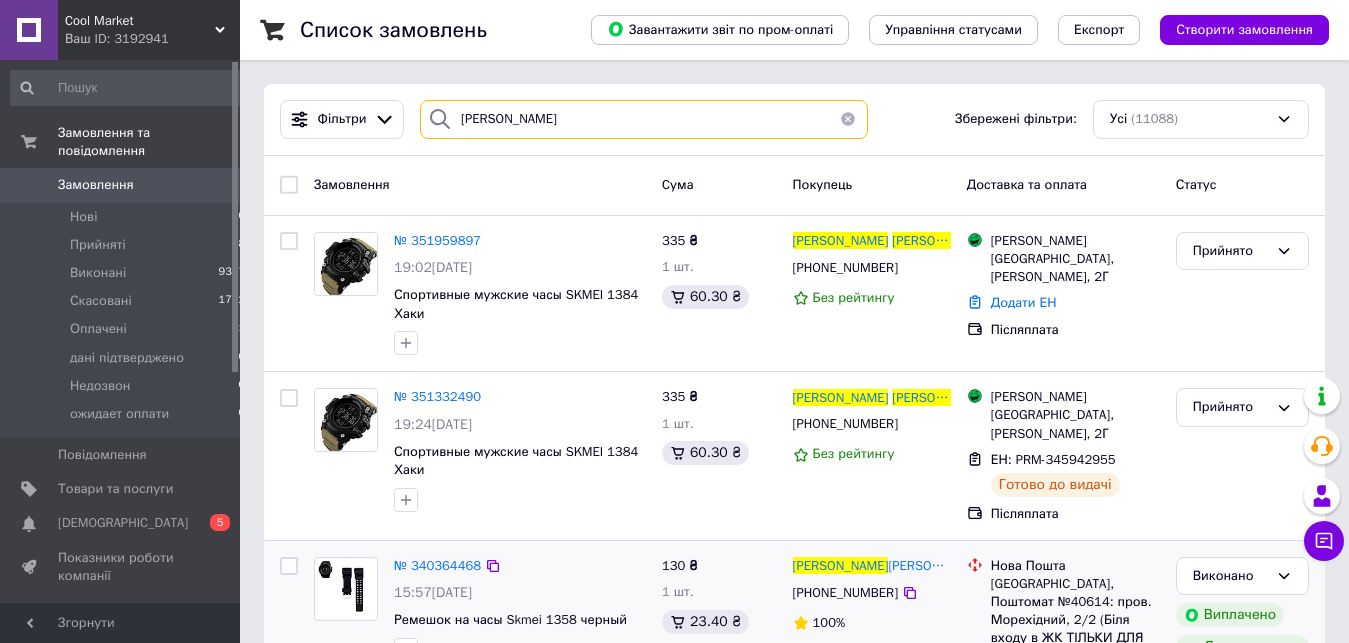 type on "[PERSON_NAME]" 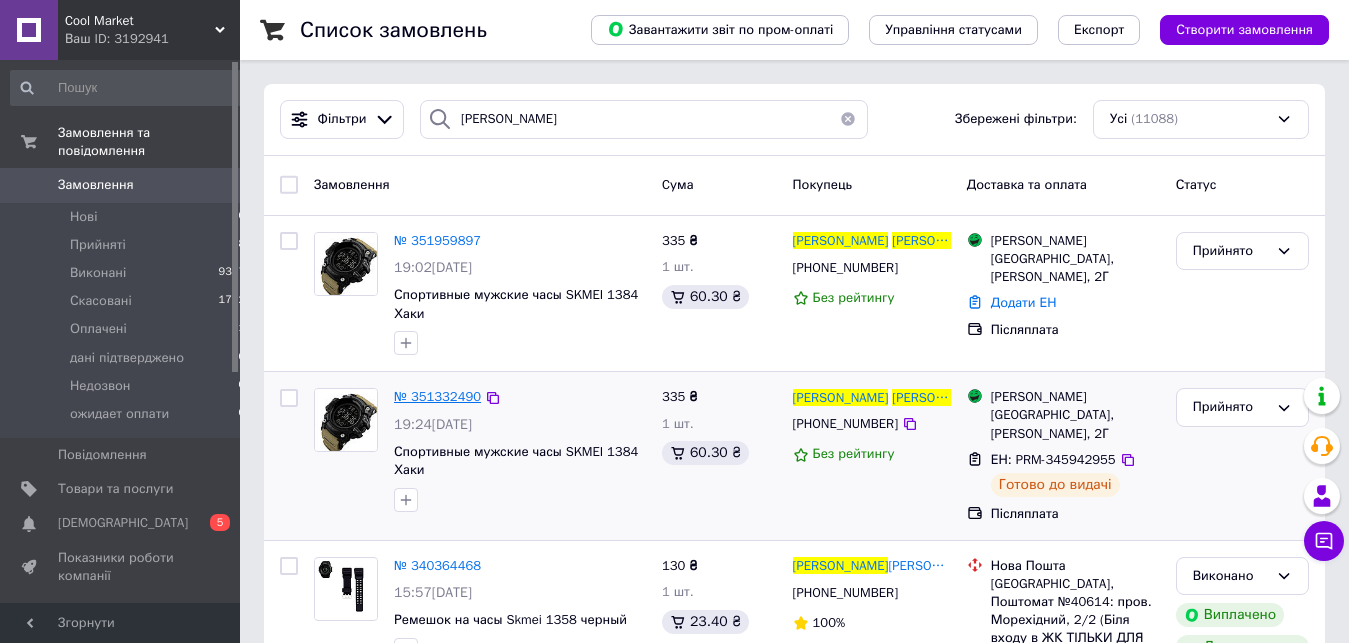click on "№ 351332490" at bounding box center (437, 396) 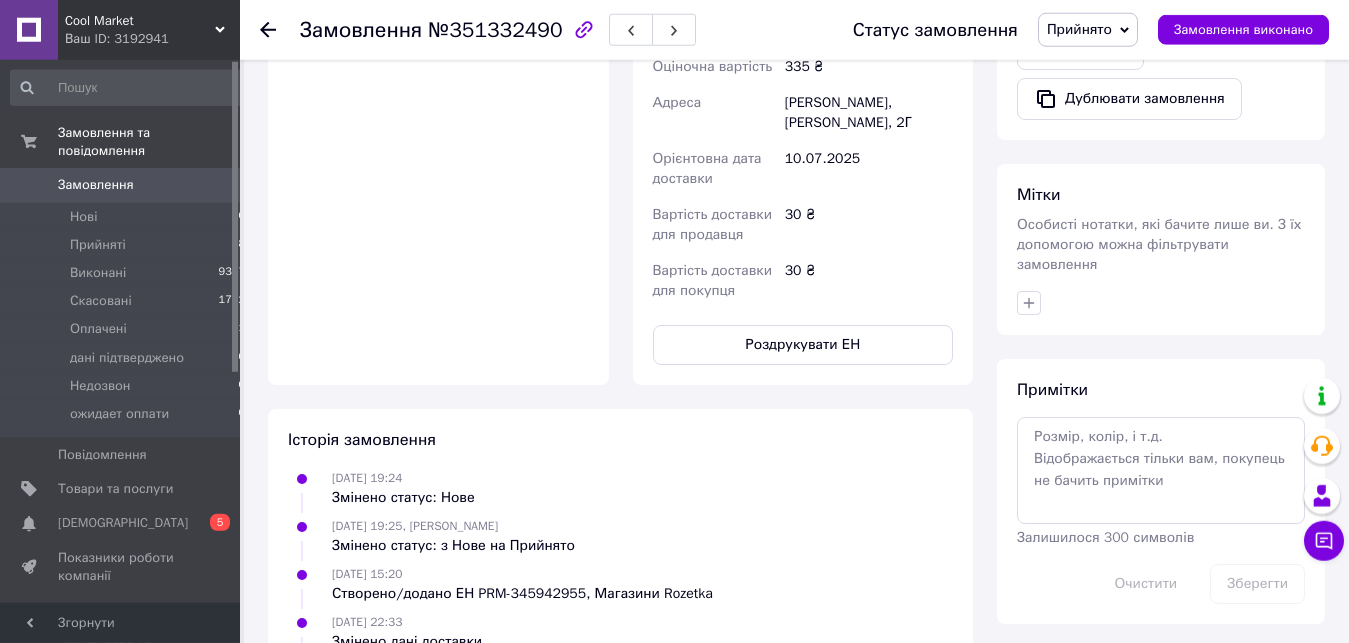 scroll, scrollTop: 888, scrollLeft: 0, axis: vertical 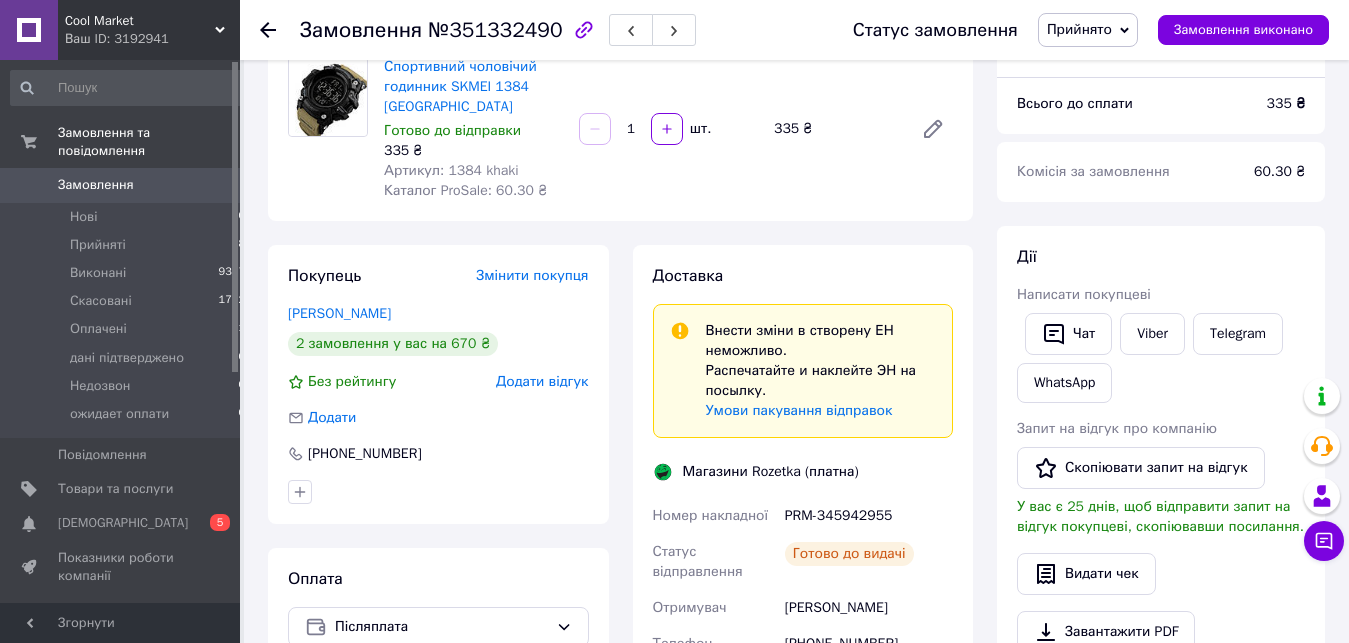 click 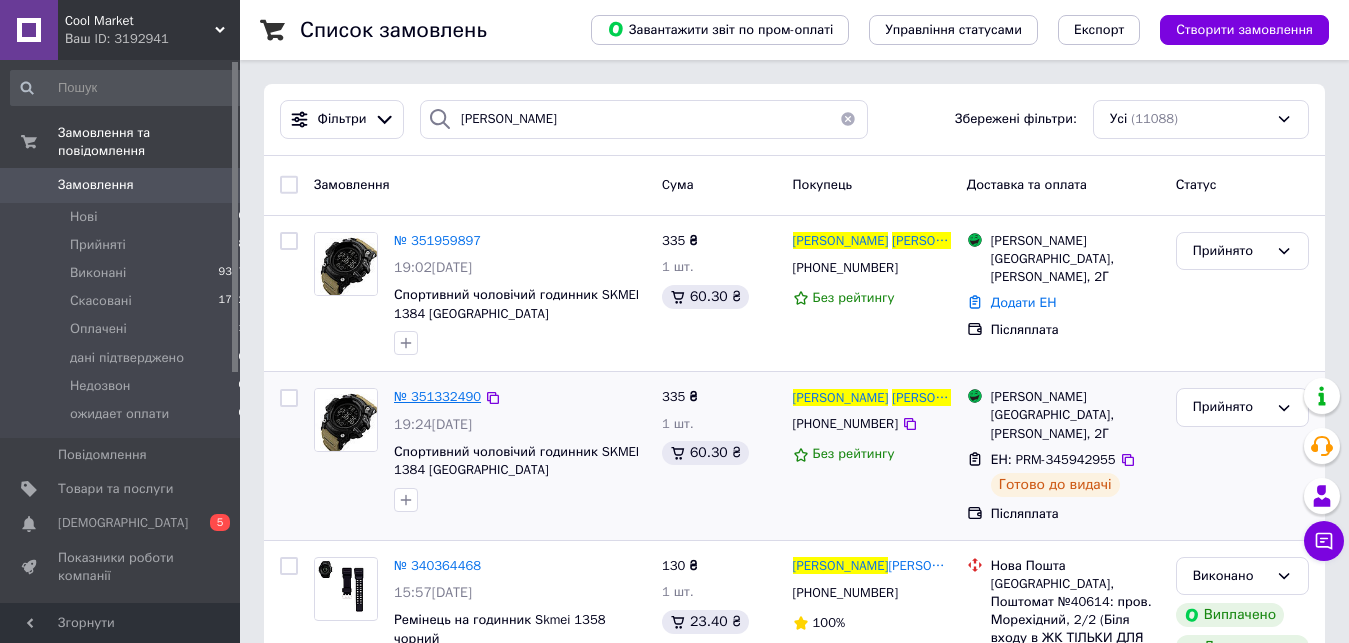 click on "№ 351332490" at bounding box center (437, 396) 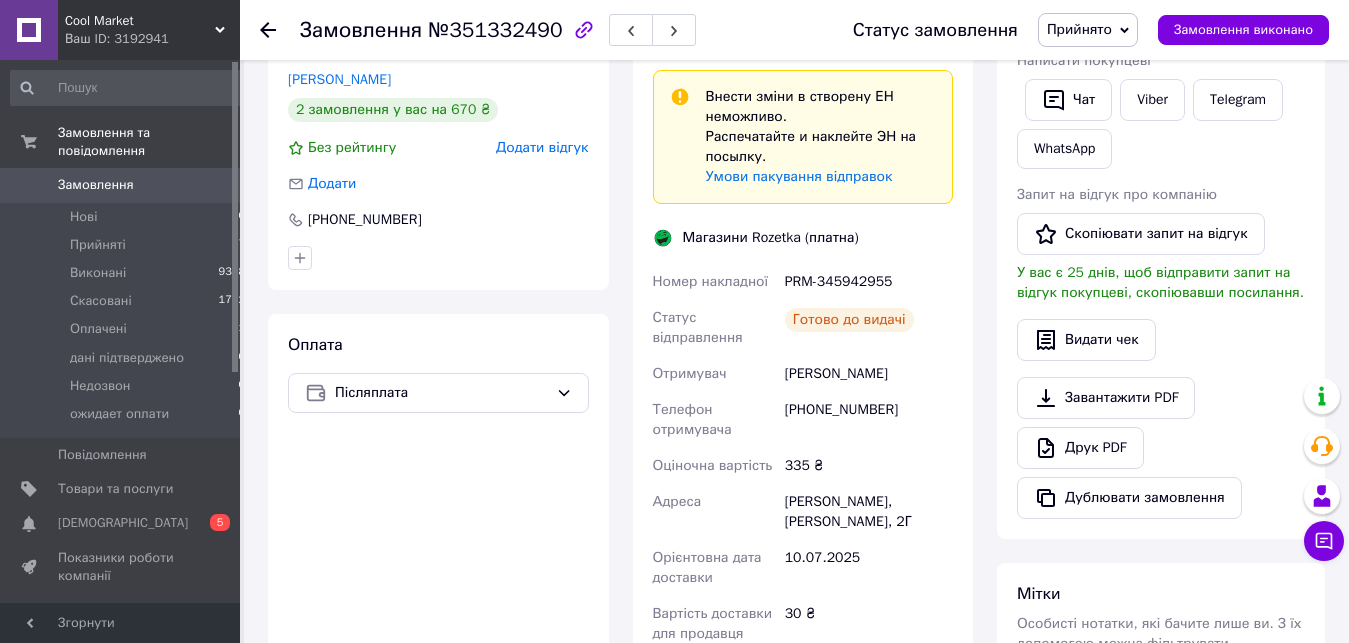scroll, scrollTop: 306, scrollLeft: 0, axis: vertical 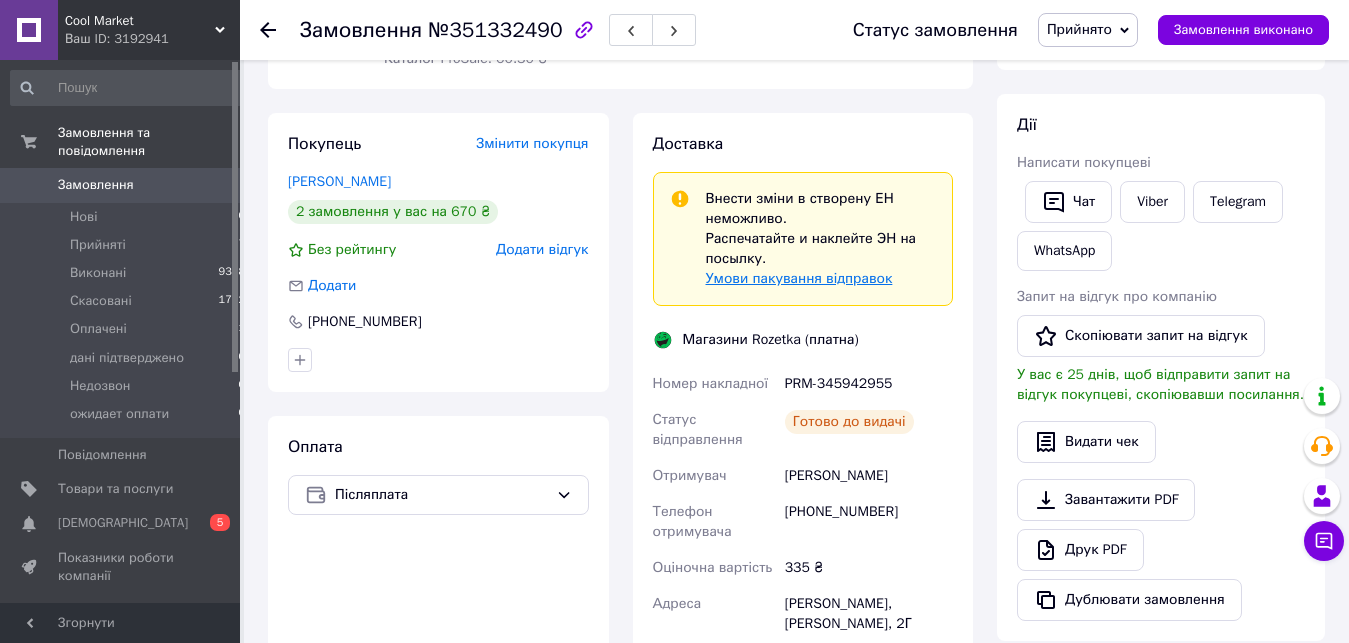 click on "Умови пакування відправок" at bounding box center (799, 278) 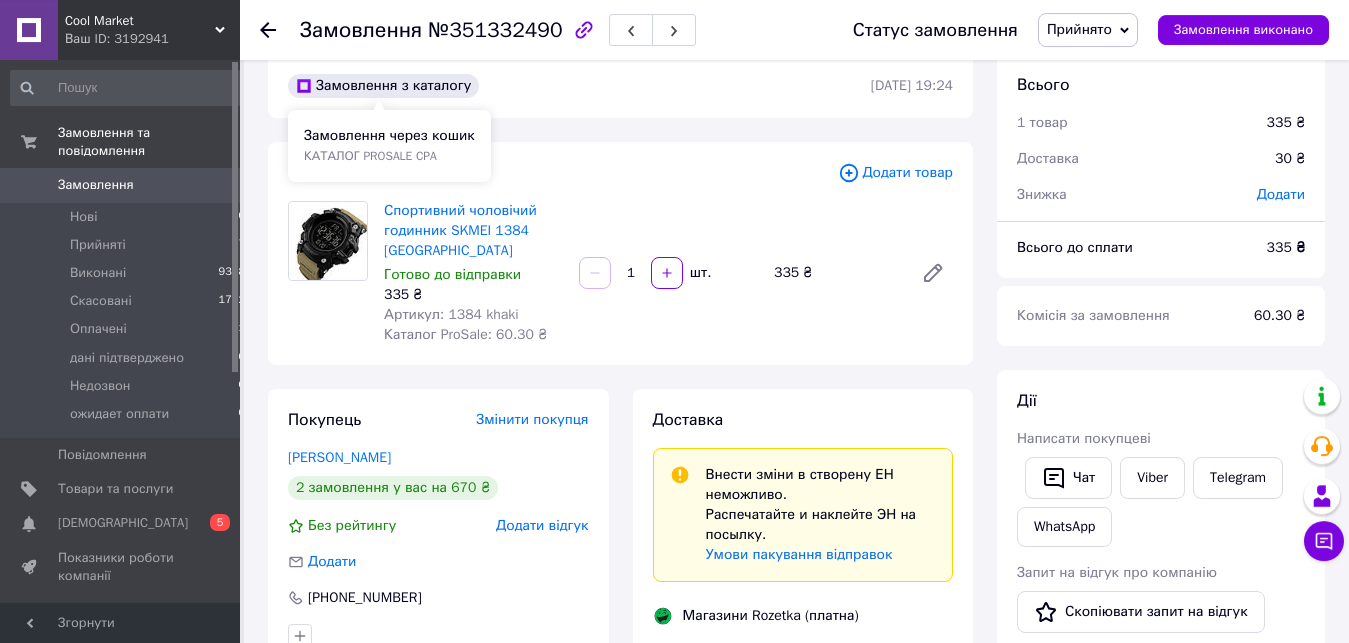 scroll, scrollTop: 0, scrollLeft: 0, axis: both 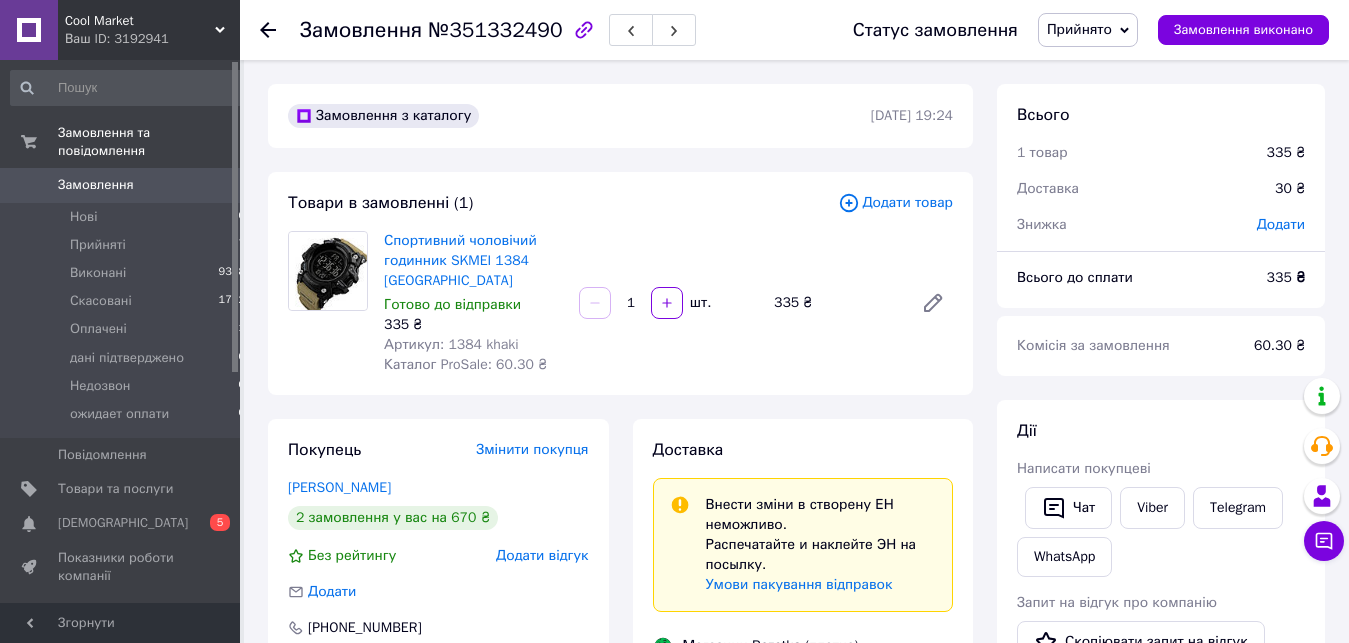 click 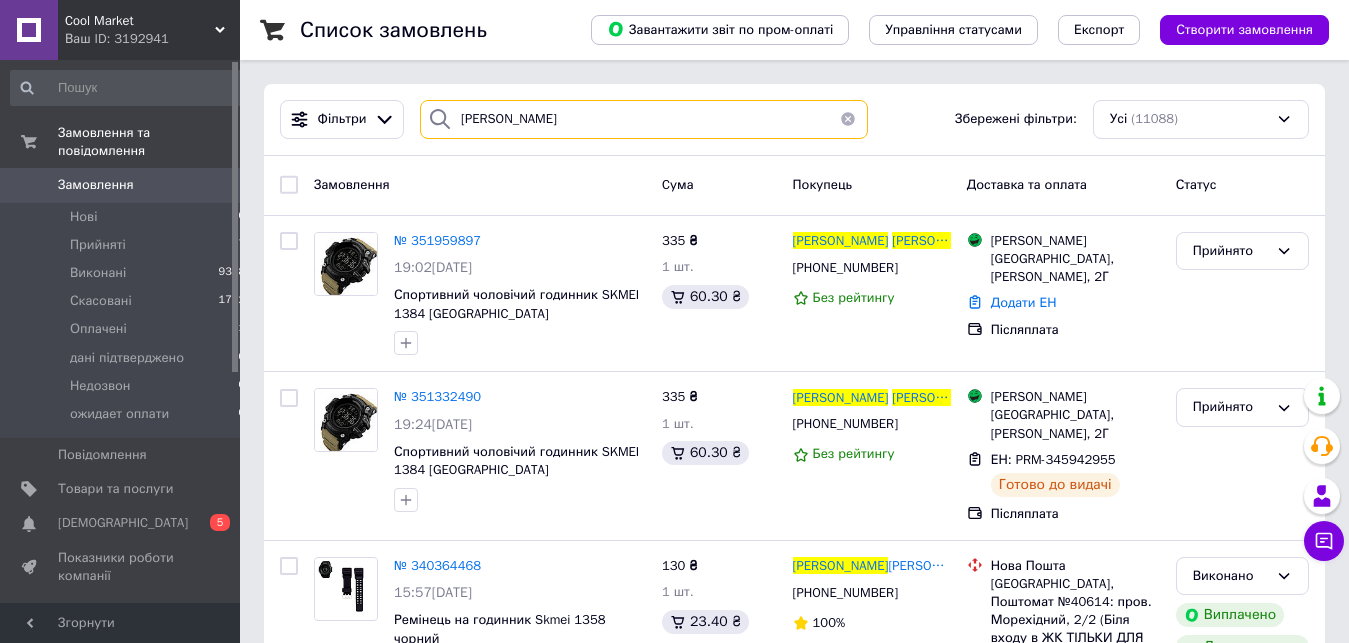 click on "[PERSON_NAME]" at bounding box center (644, 119) 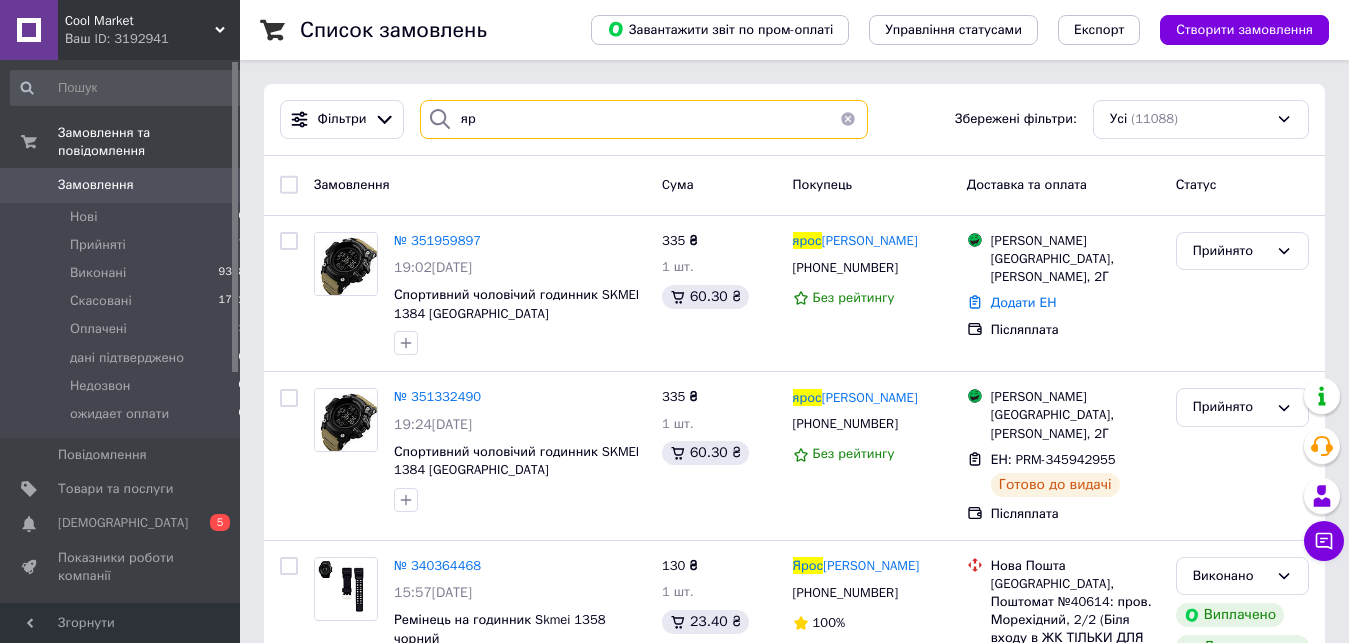 type on "я" 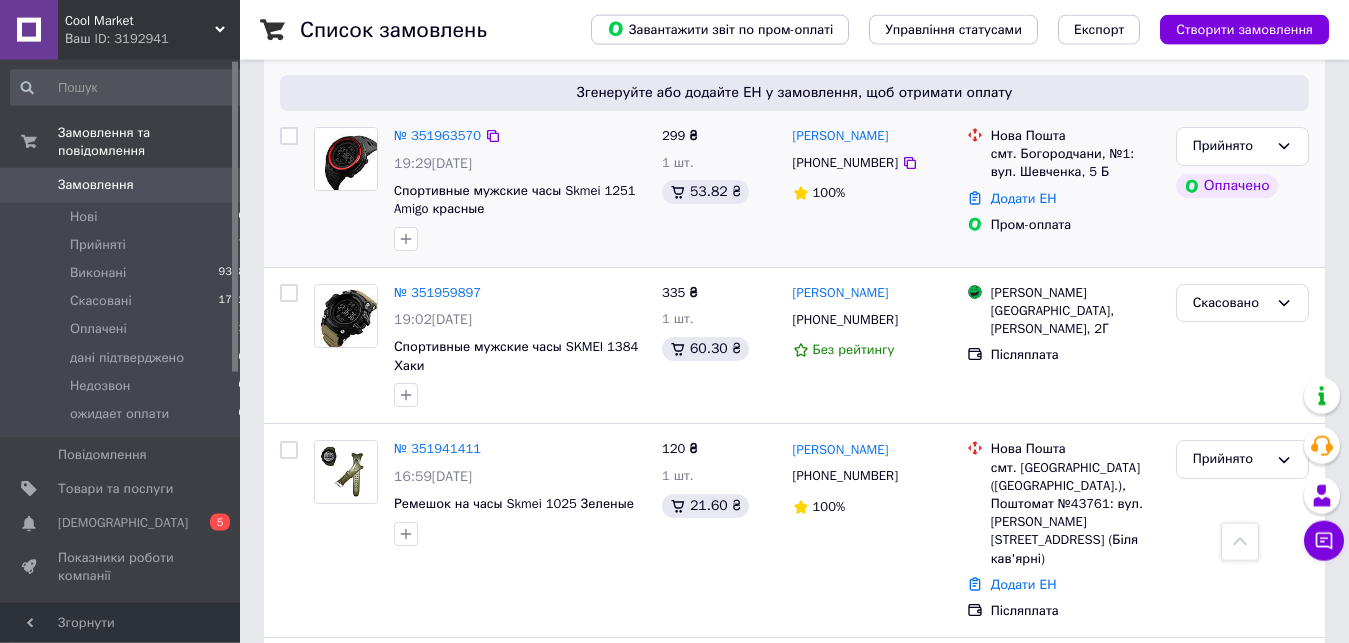 scroll, scrollTop: 918, scrollLeft: 0, axis: vertical 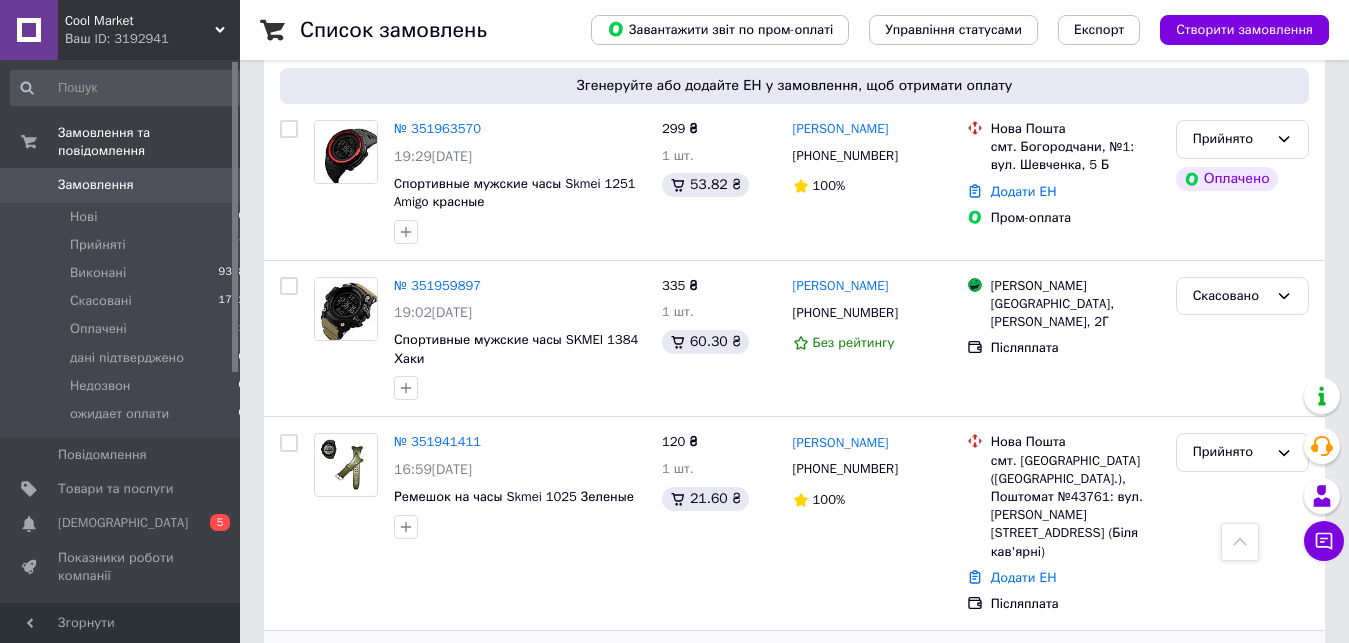 type 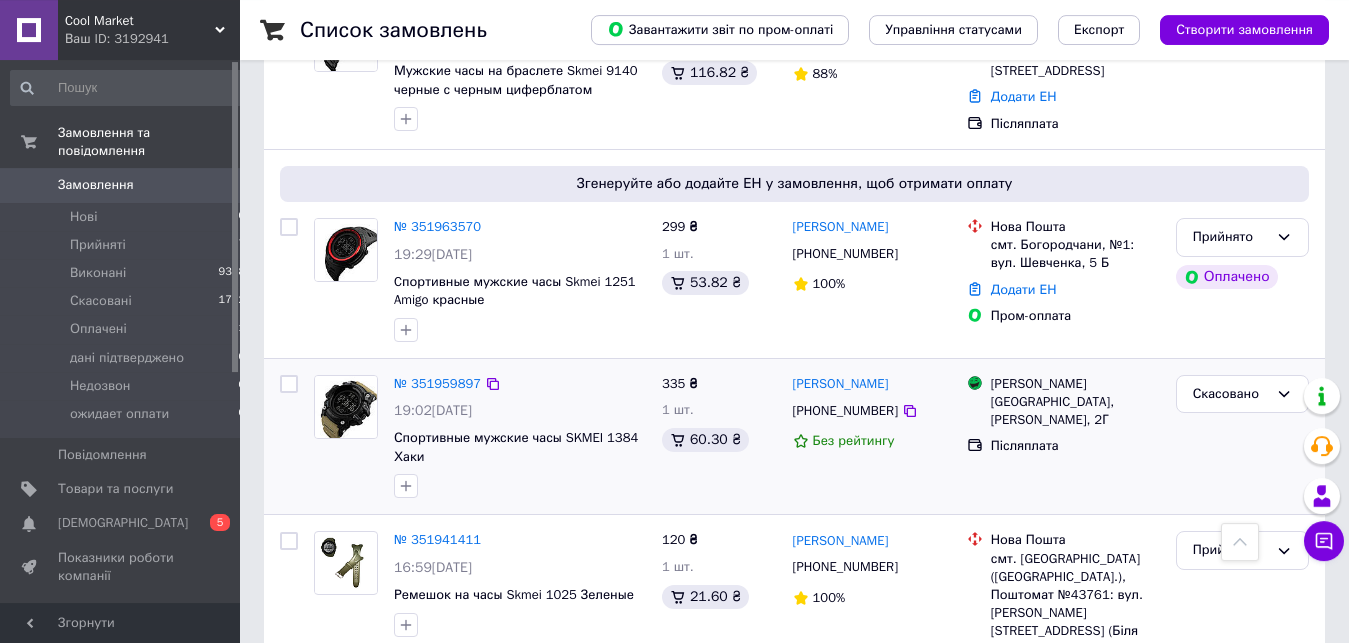 scroll, scrollTop: 714, scrollLeft: 0, axis: vertical 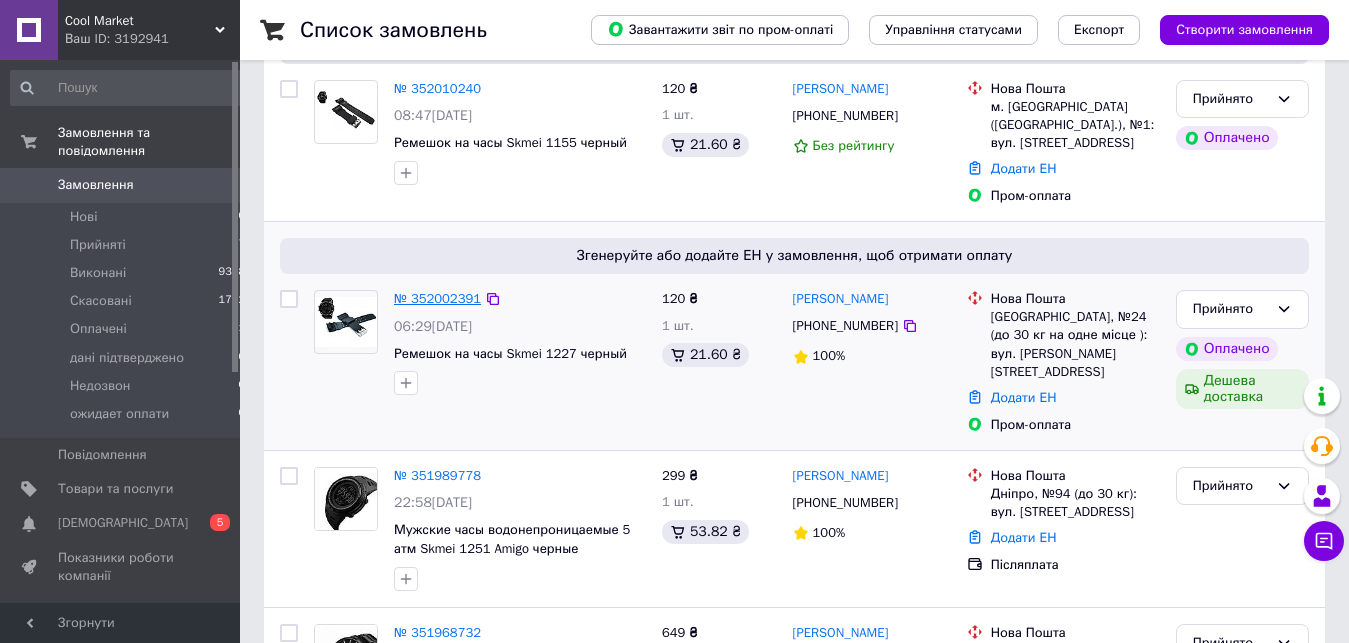 click on "№ 352002391" at bounding box center (437, 298) 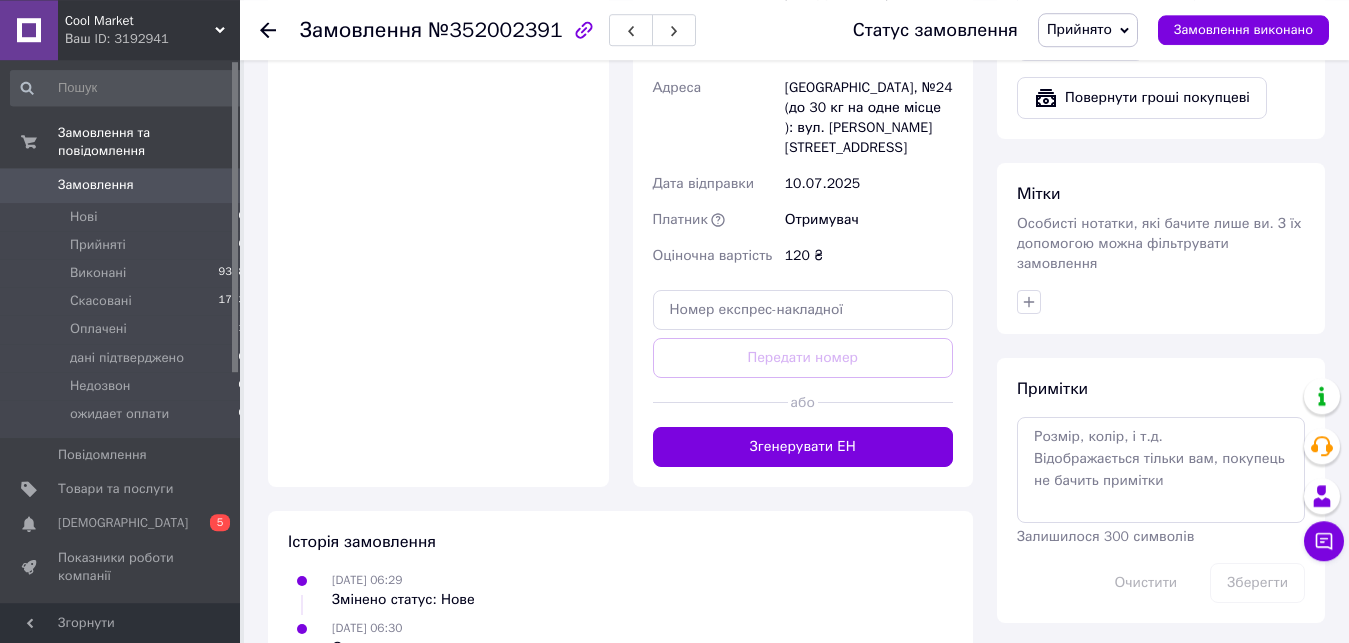scroll, scrollTop: 918, scrollLeft: 0, axis: vertical 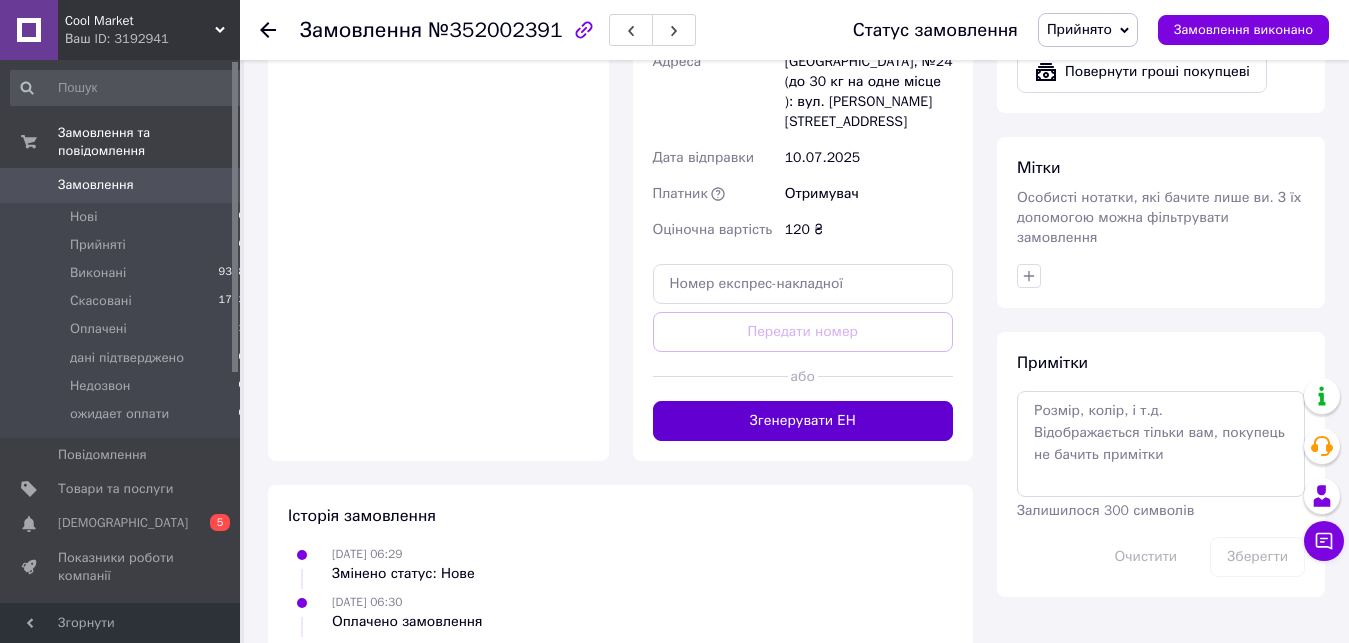 click on "Згенерувати ЕН" at bounding box center (803, 421) 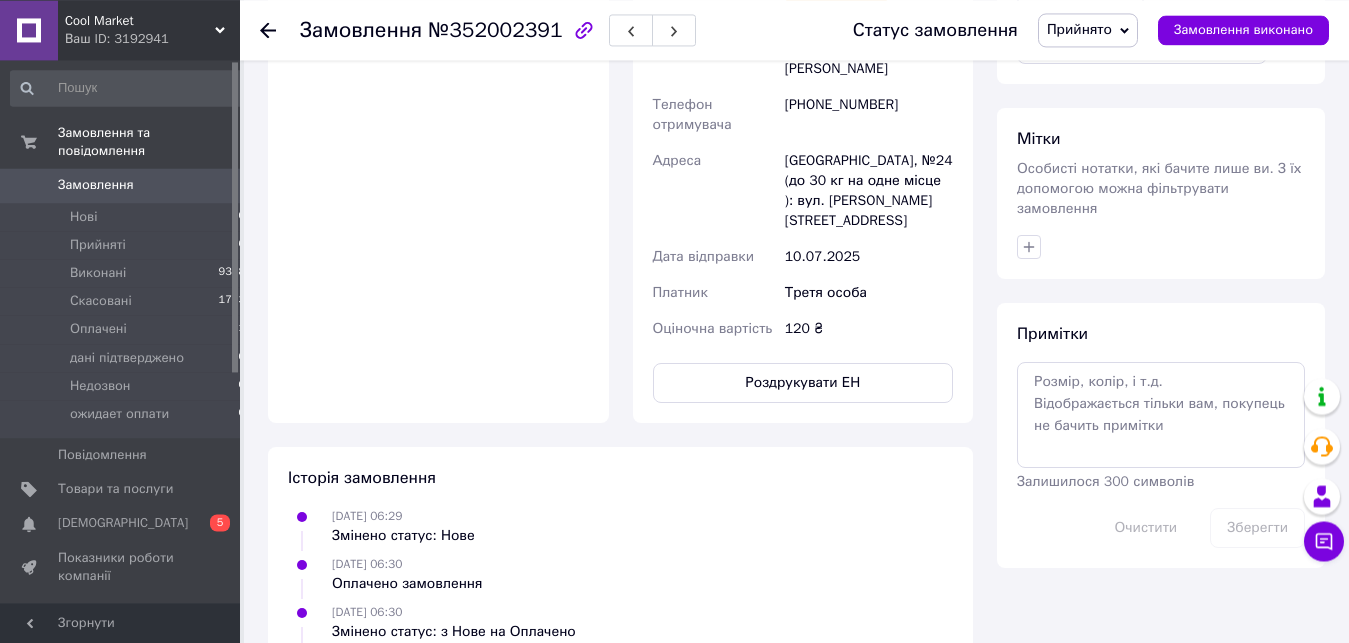 scroll, scrollTop: 612, scrollLeft: 0, axis: vertical 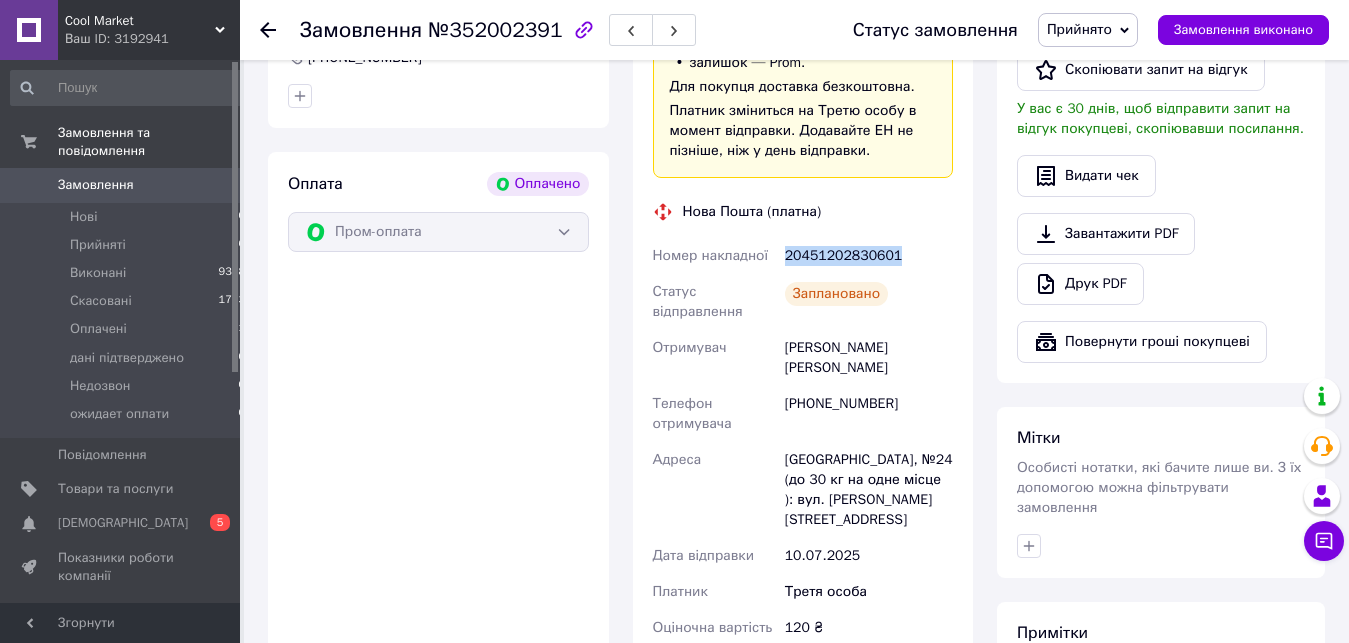 drag, startPoint x: 900, startPoint y: 252, endPoint x: 782, endPoint y: 251, distance: 118.004234 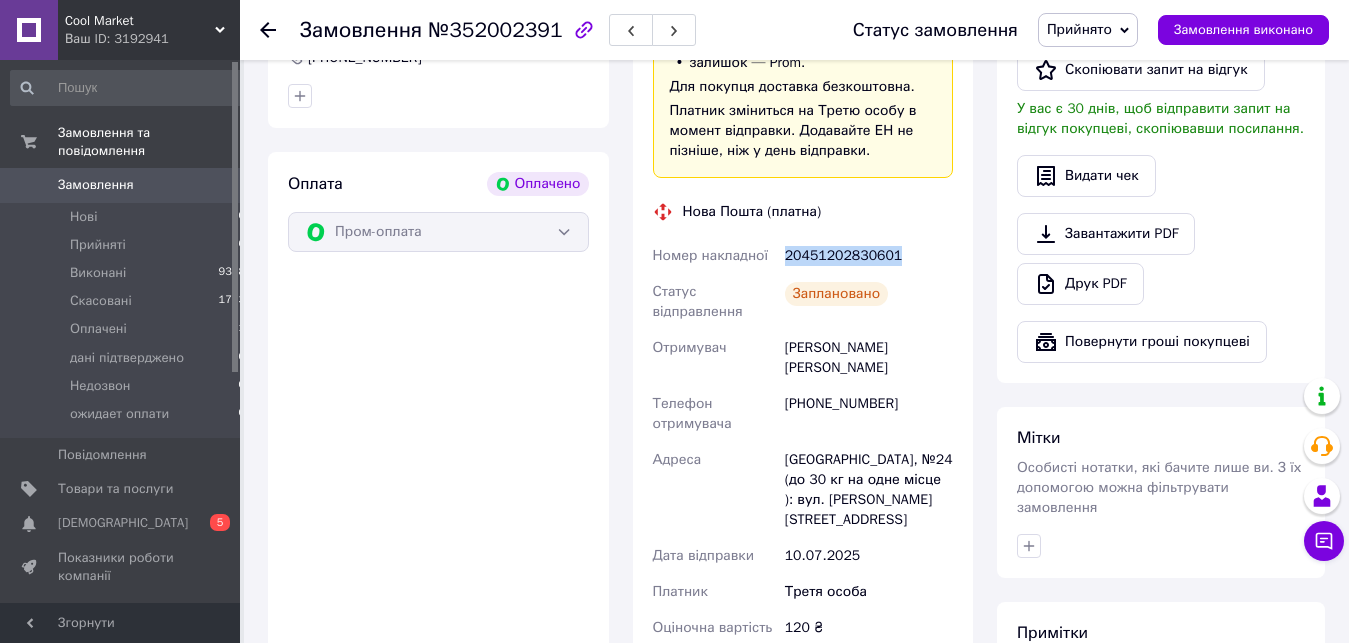 copy on "20451202830601" 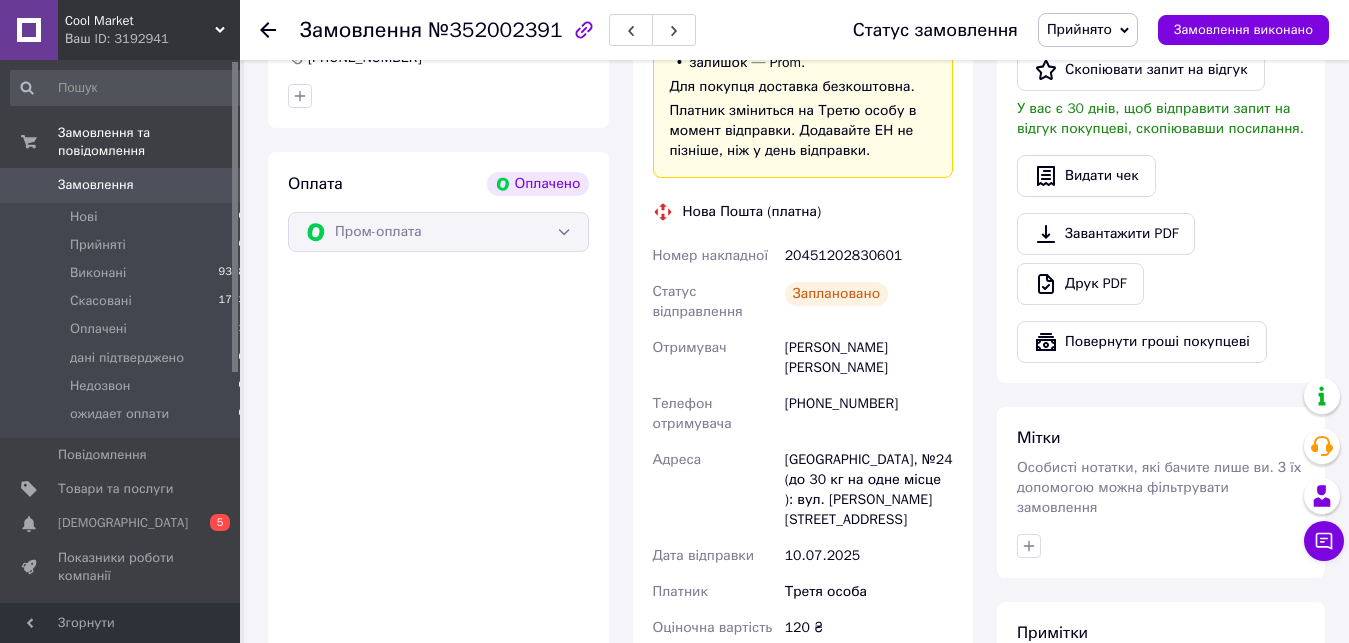 click 